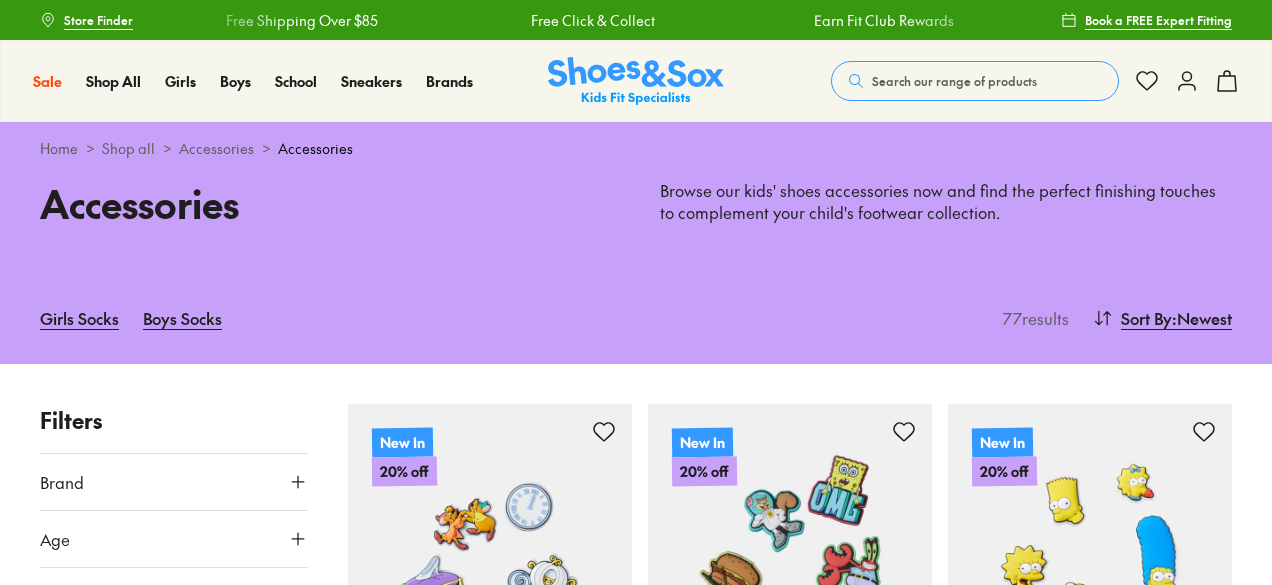 scroll, scrollTop: 5144, scrollLeft: 0, axis: vertical 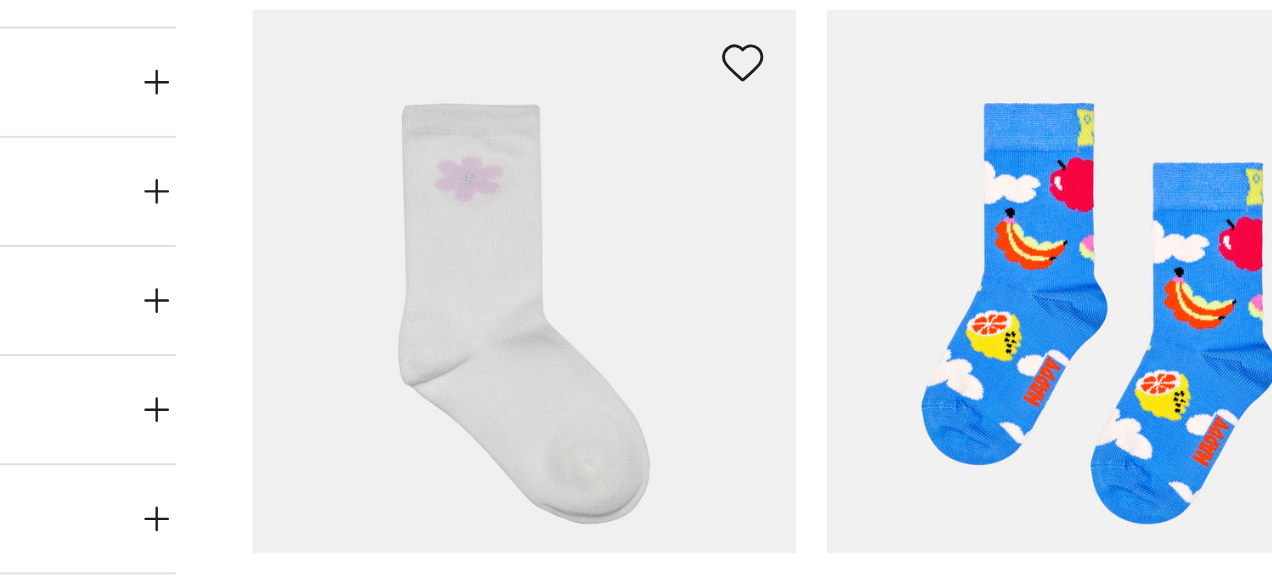 click at bounding box center (490, 294) 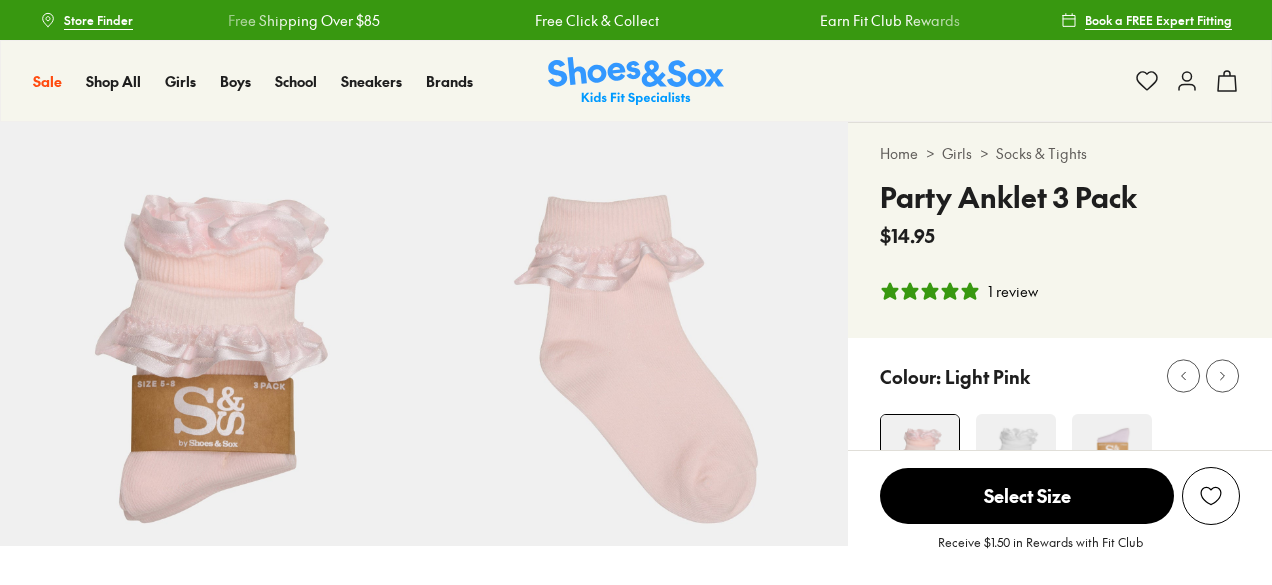 select on "*" 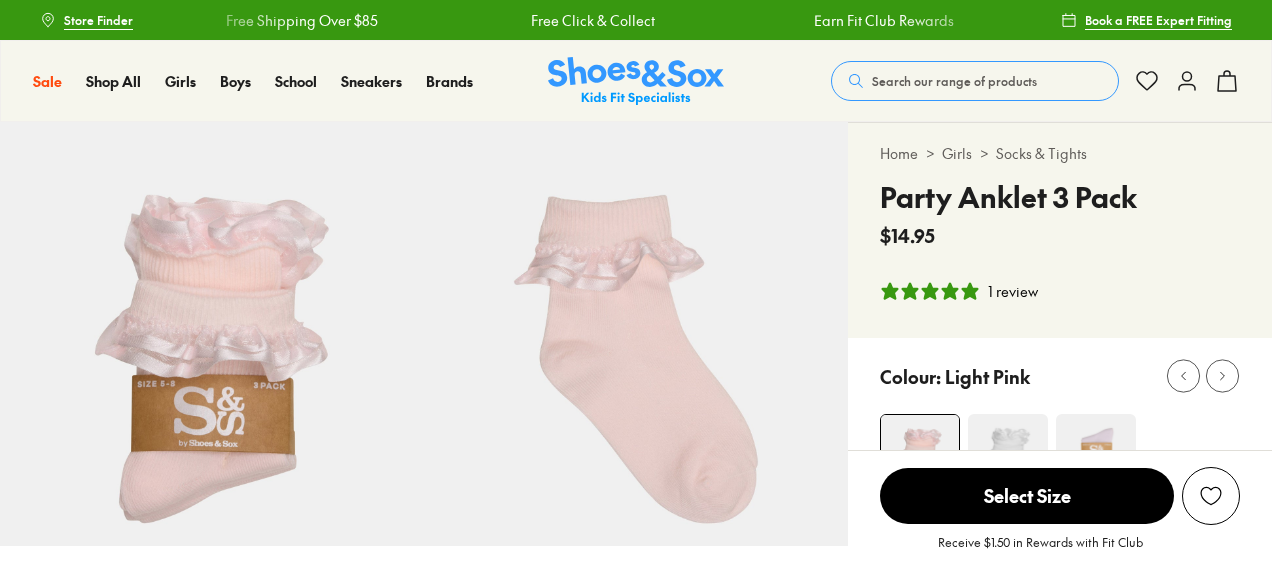 scroll, scrollTop: 0, scrollLeft: 0, axis: both 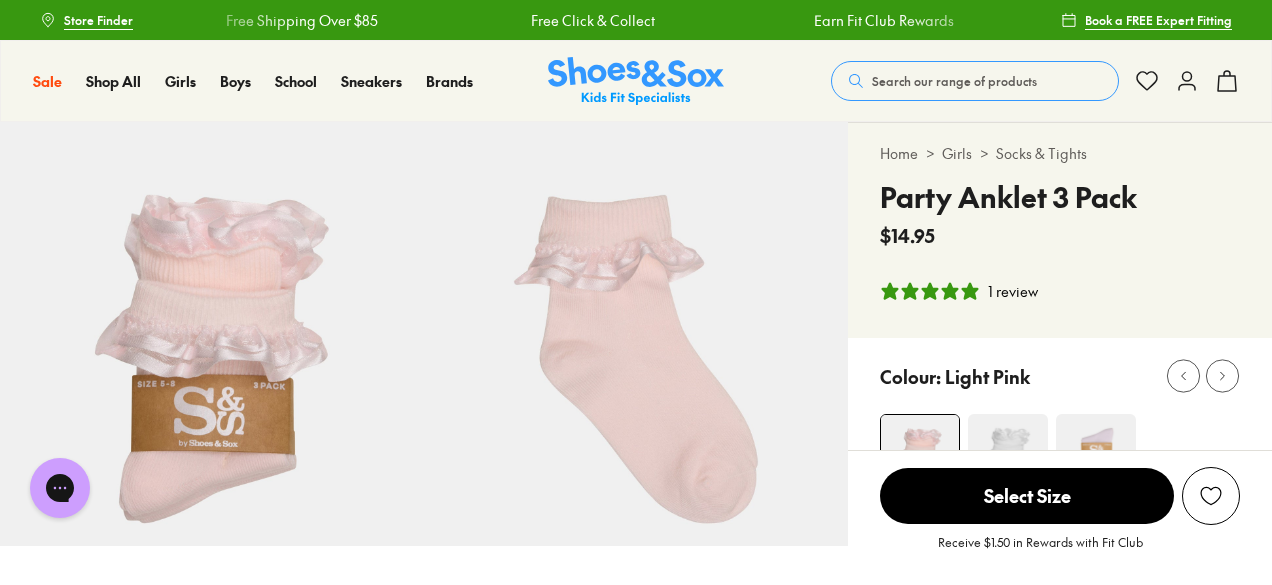 click at bounding box center [1008, 454] 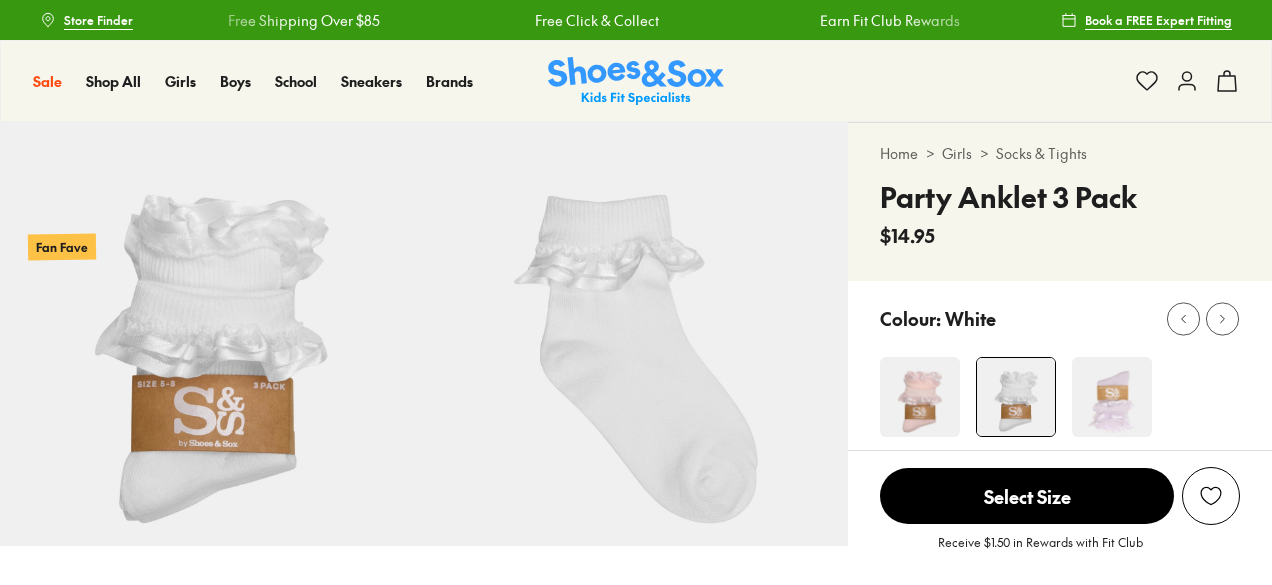 select on "*" 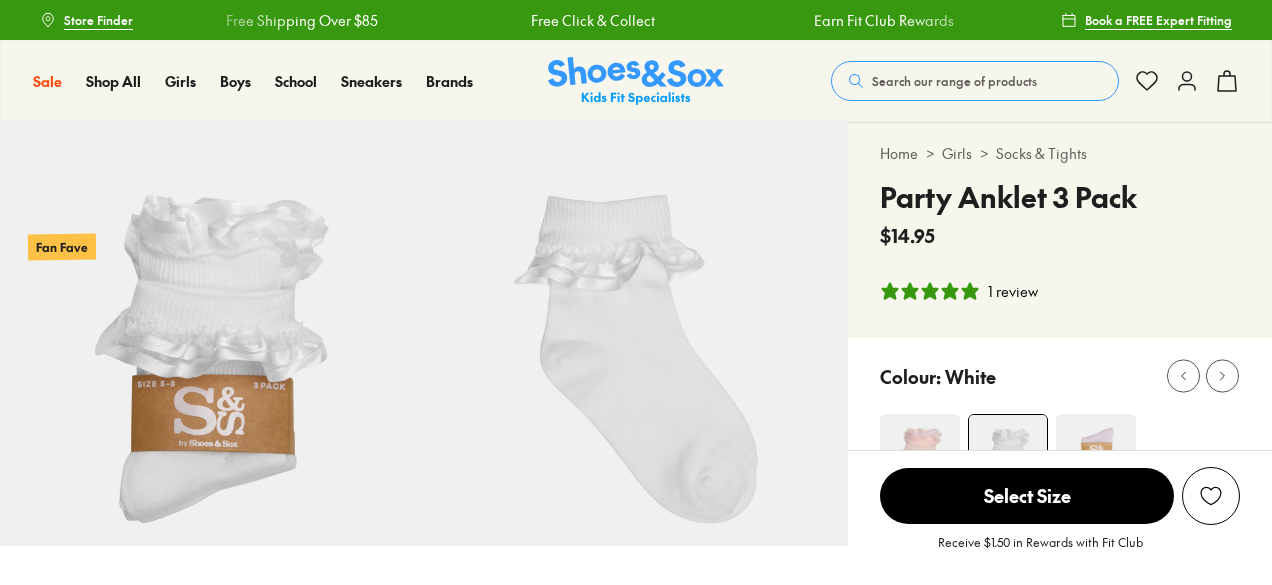 scroll, scrollTop: 0, scrollLeft: 0, axis: both 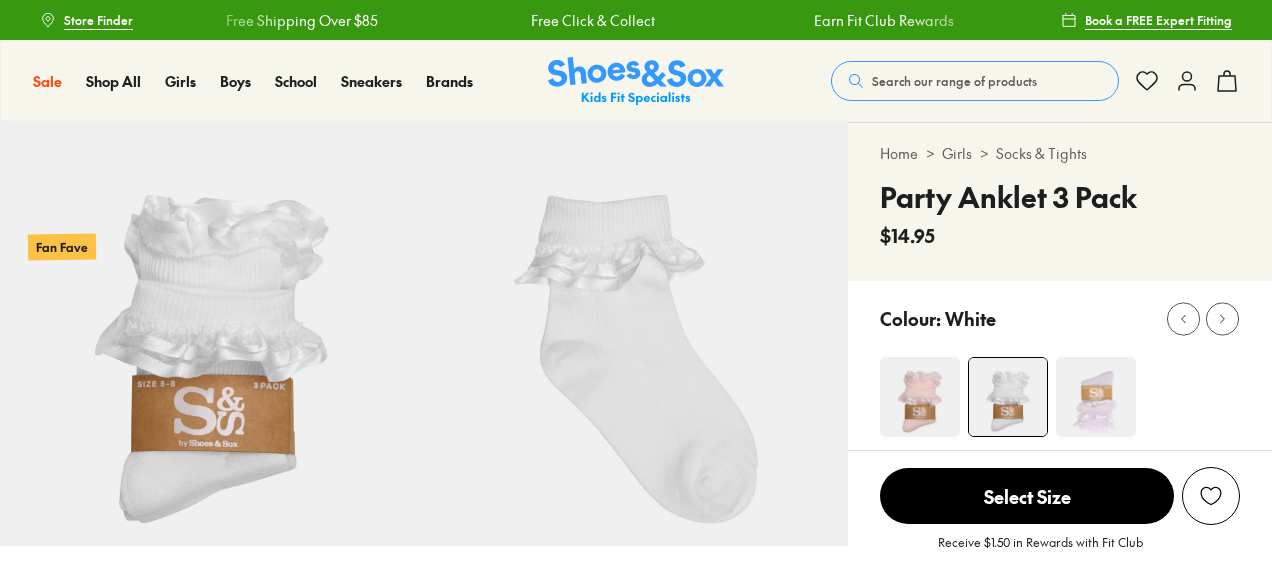 select on "*" 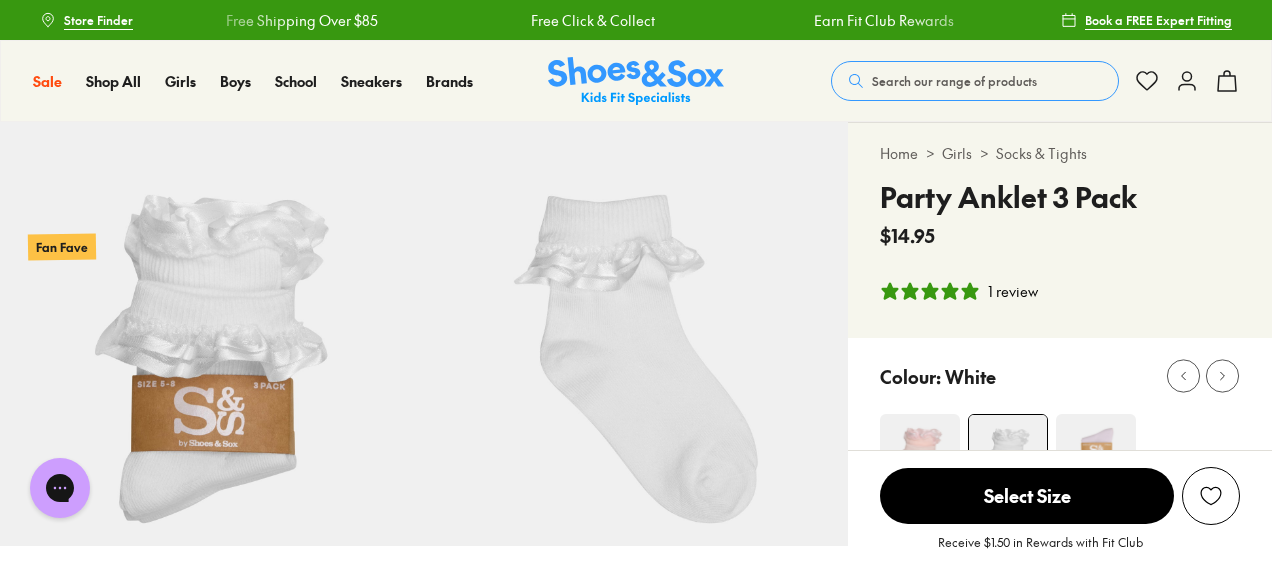 scroll, scrollTop: 0, scrollLeft: 0, axis: both 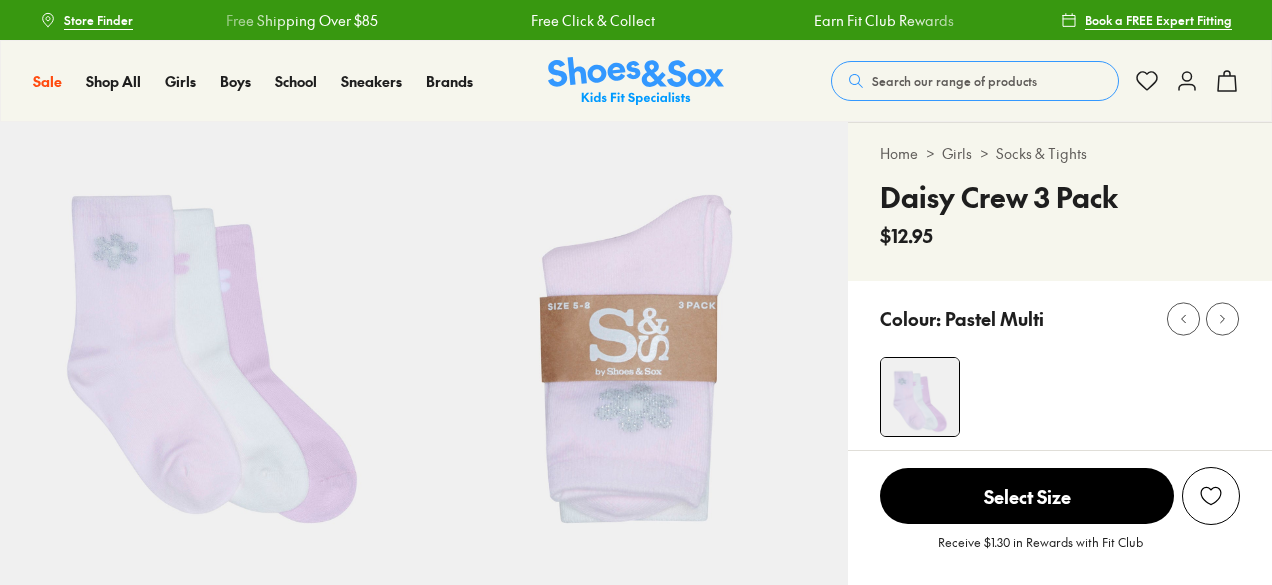 select on "*" 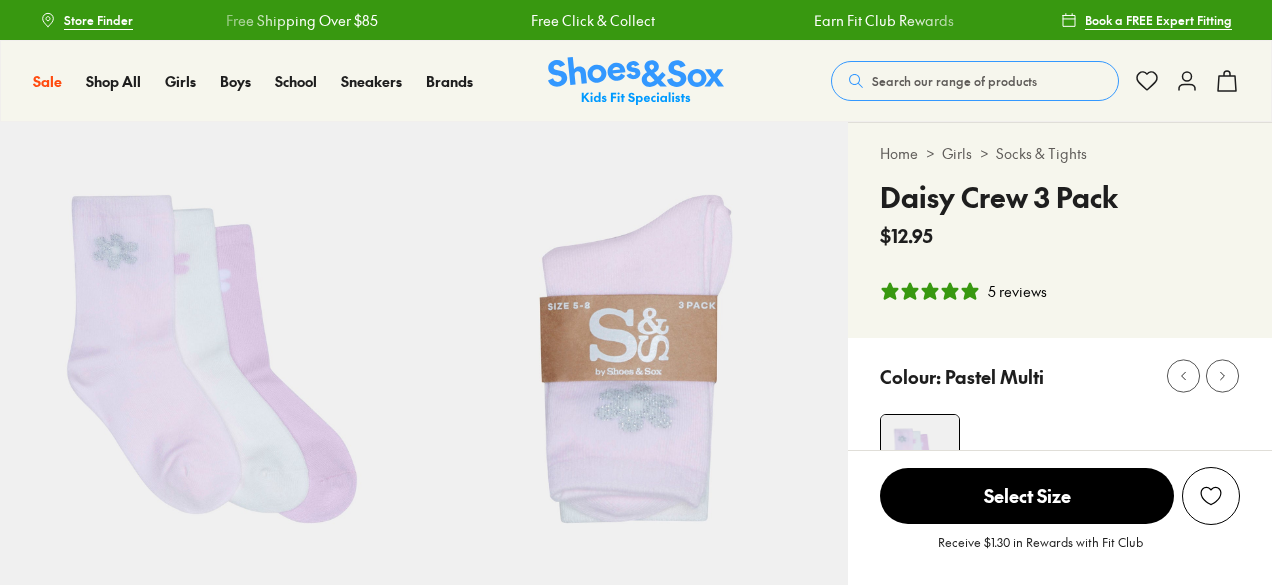 scroll, scrollTop: 0, scrollLeft: 0, axis: both 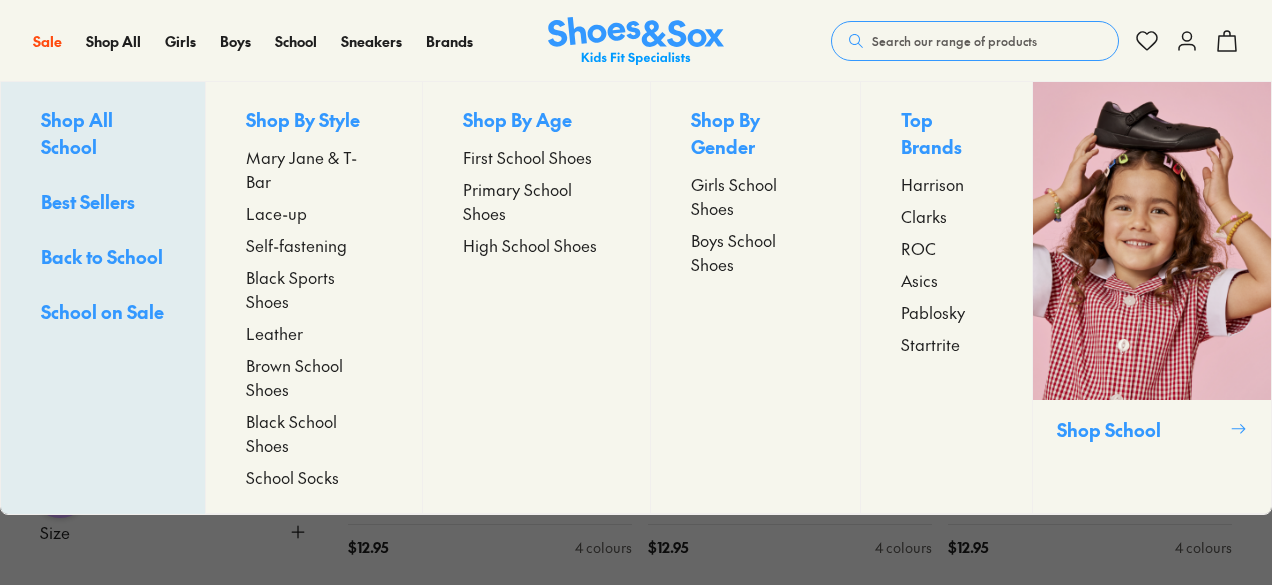 click on "School Socks" at bounding box center [292, 477] 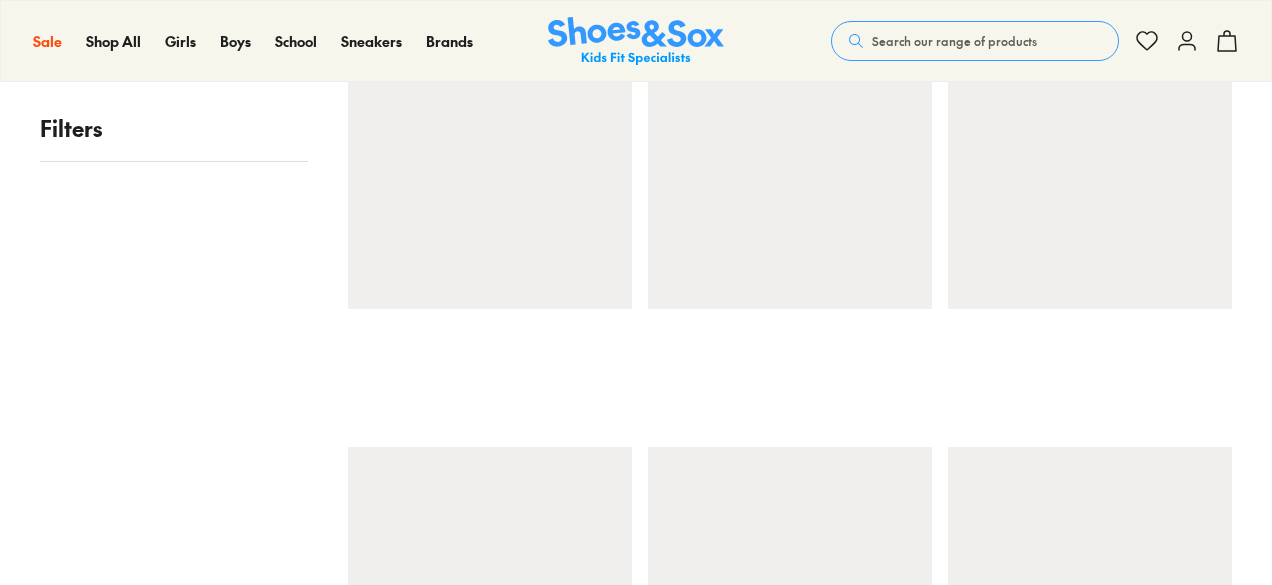 scroll, scrollTop: 512, scrollLeft: 0, axis: vertical 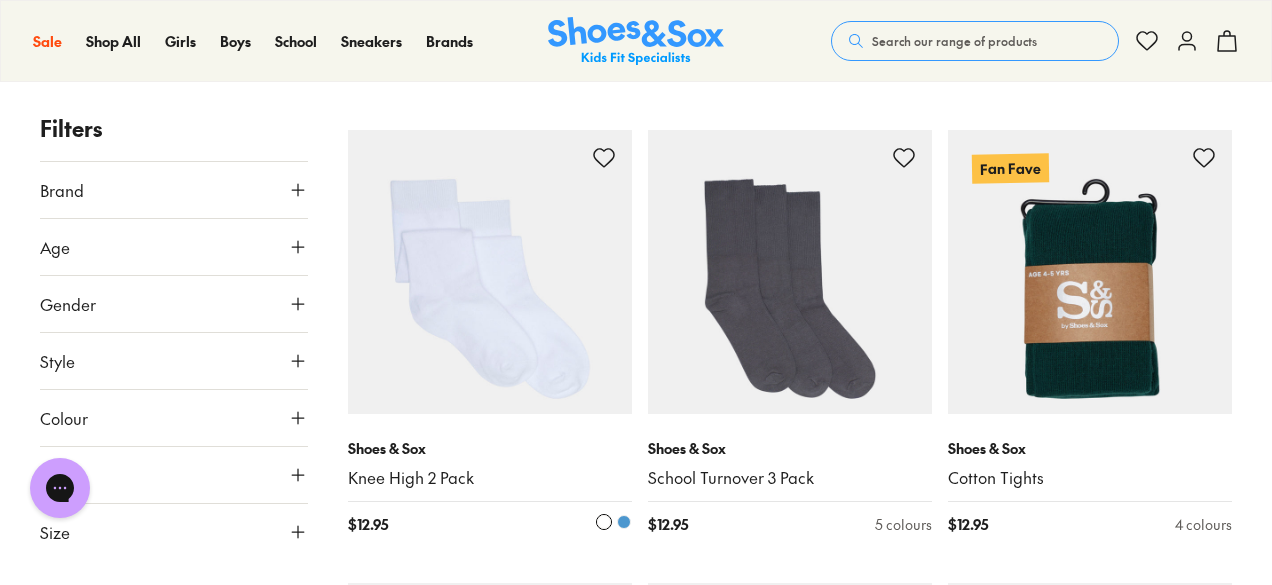 click at bounding box center (490, 272) 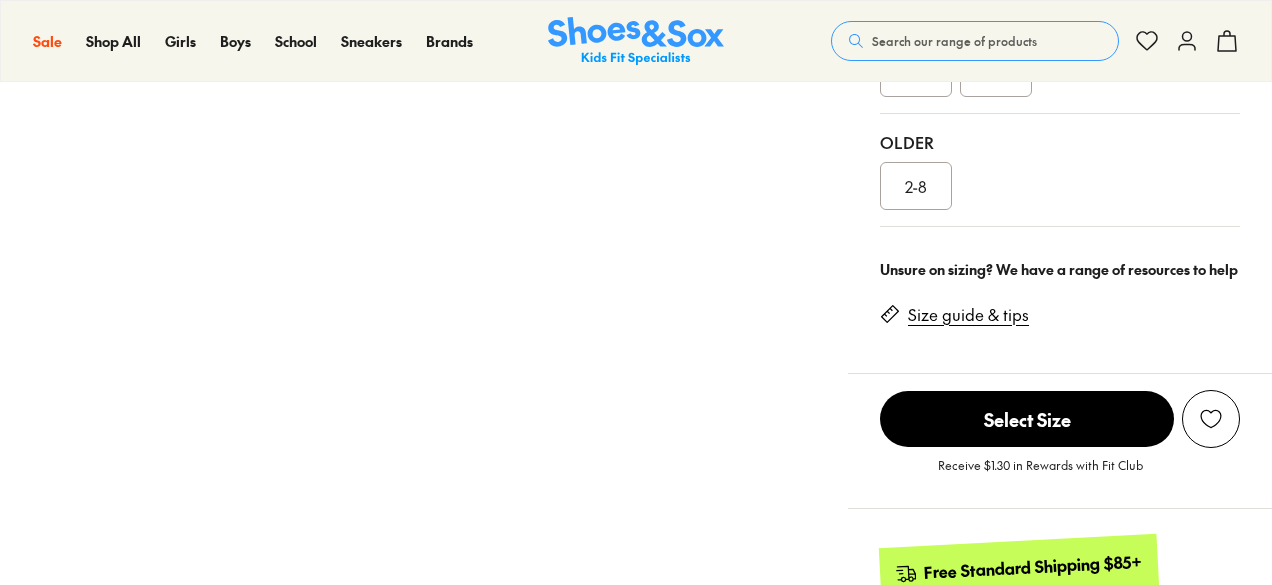 scroll, scrollTop: 512, scrollLeft: 0, axis: vertical 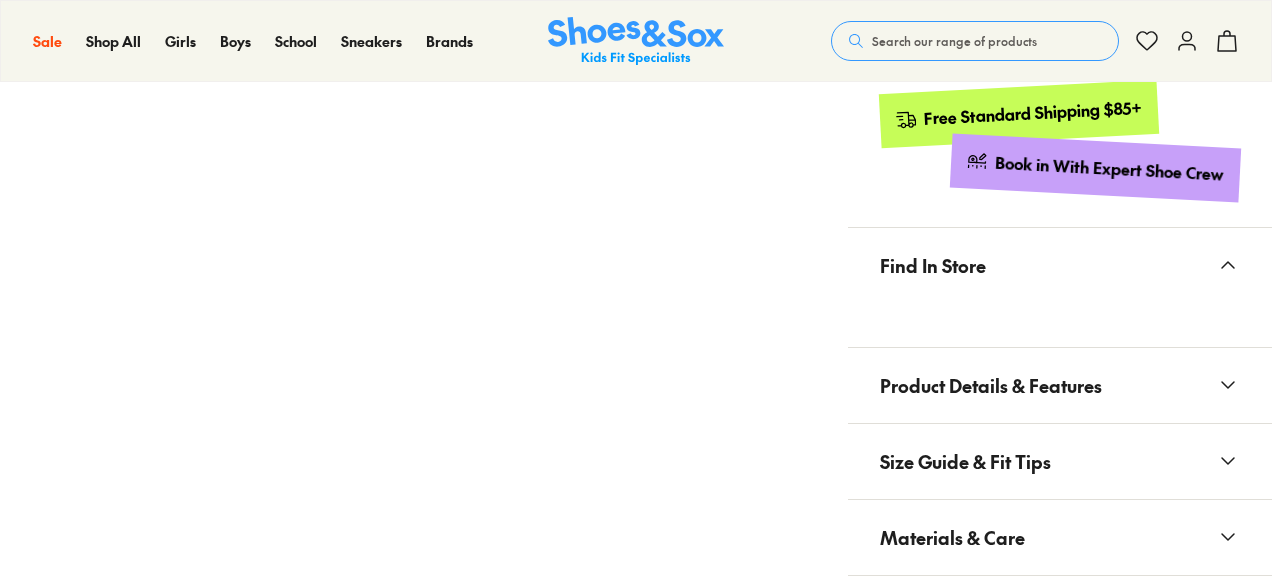 select on "*" 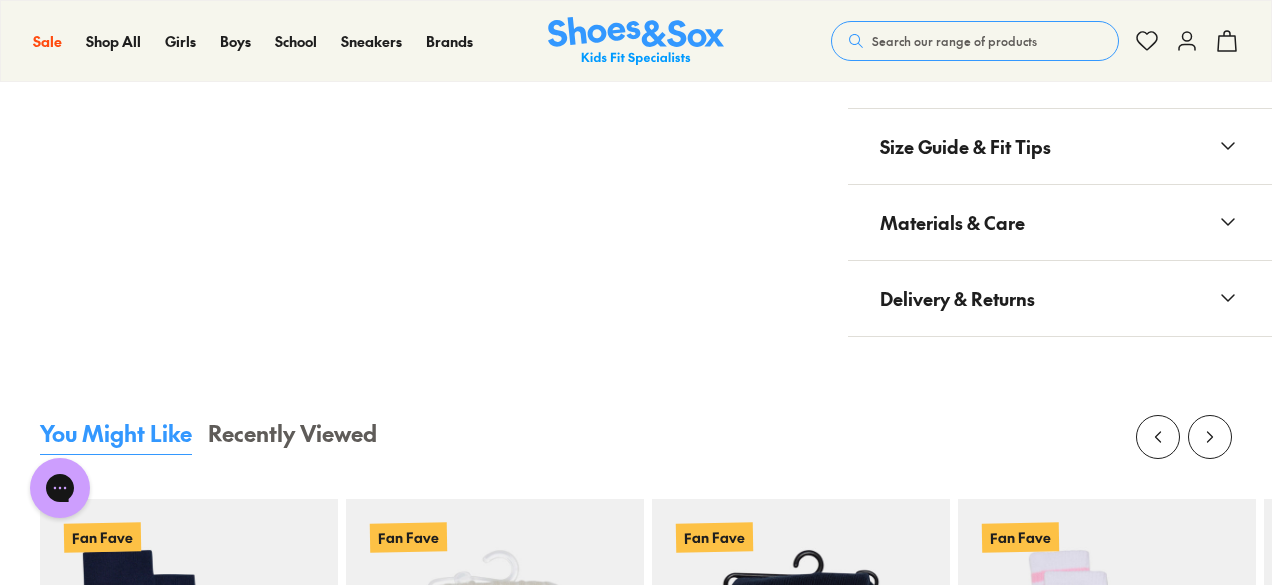 scroll, scrollTop: 0, scrollLeft: 0, axis: both 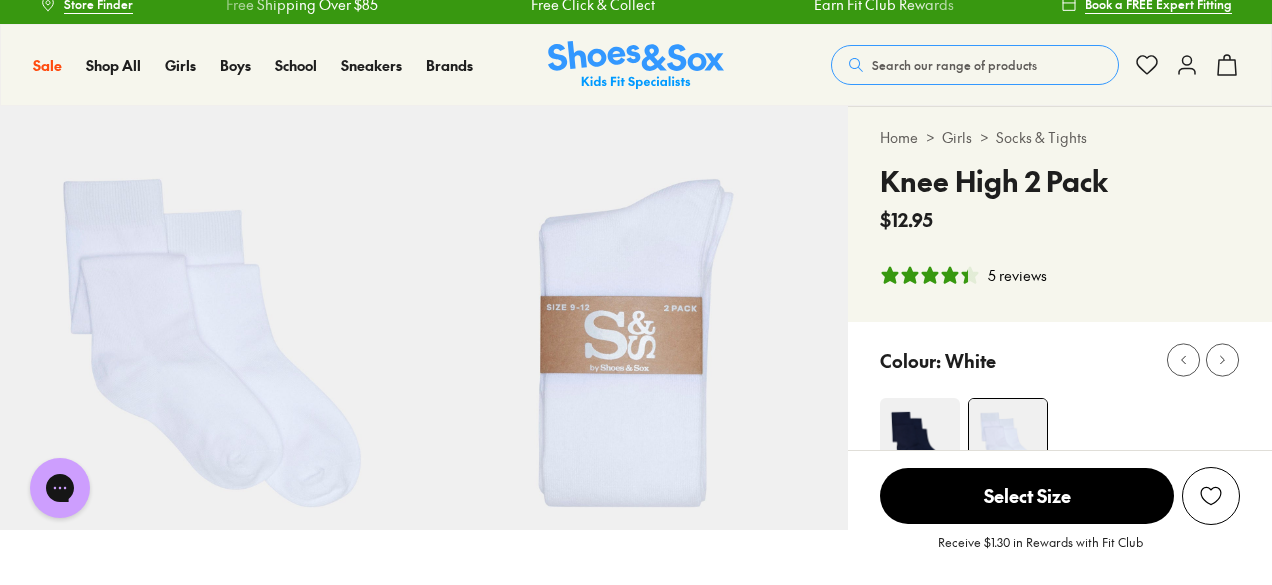 click 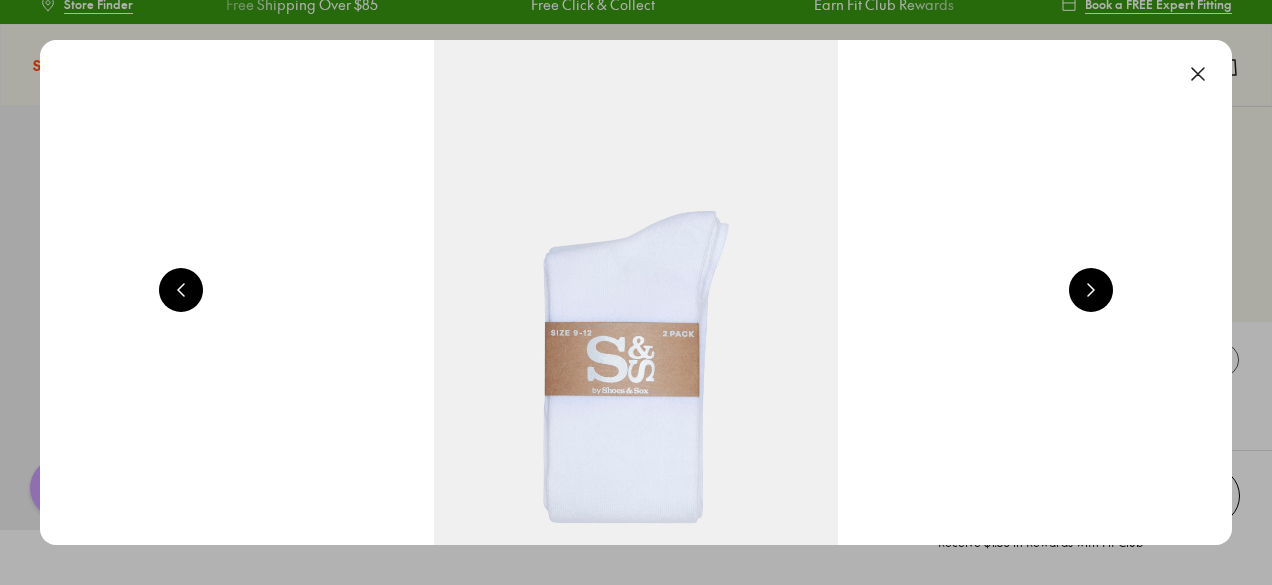 scroll, scrollTop: 0, scrollLeft: 1200, axis: horizontal 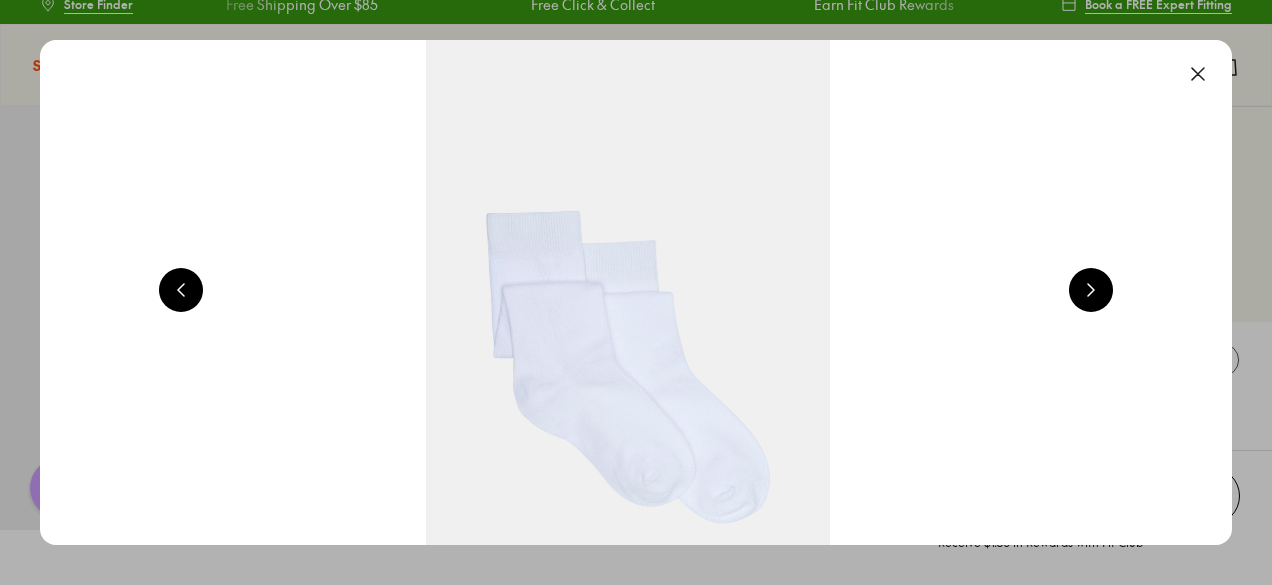 click at bounding box center (628, 292) 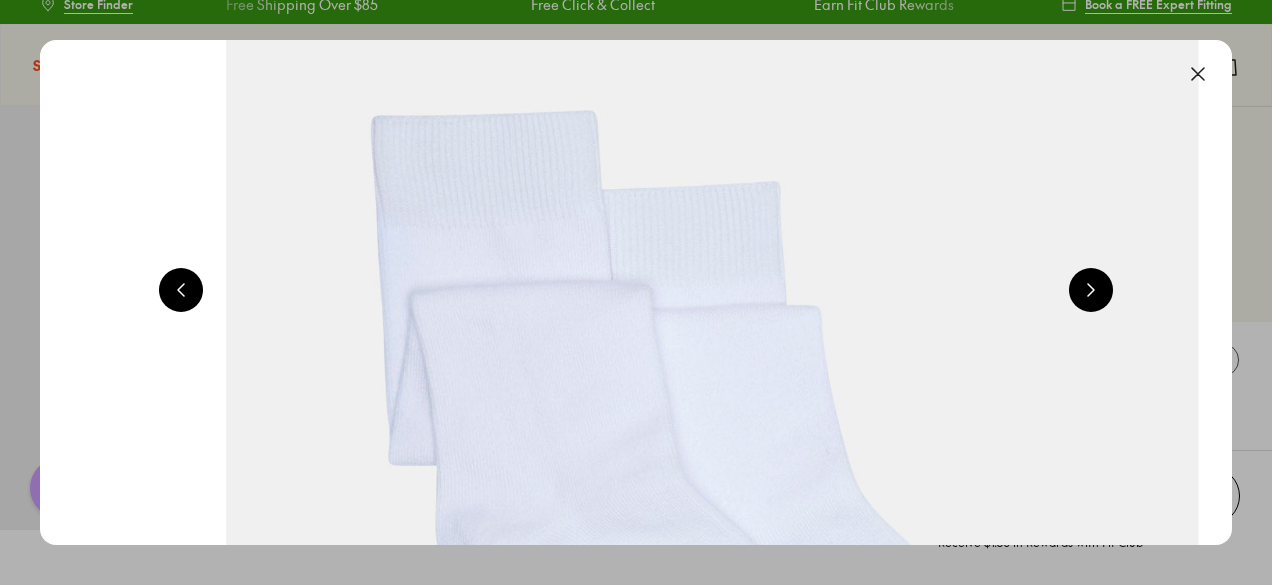 click at bounding box center [712, 307] 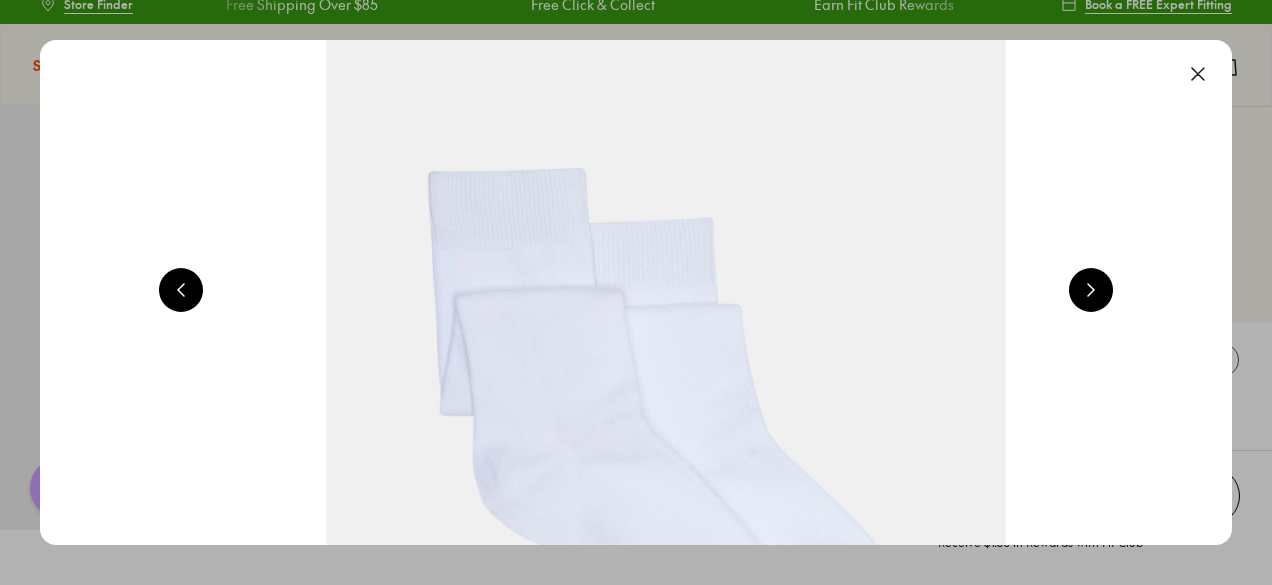 click at bounding box center [1198, 74] 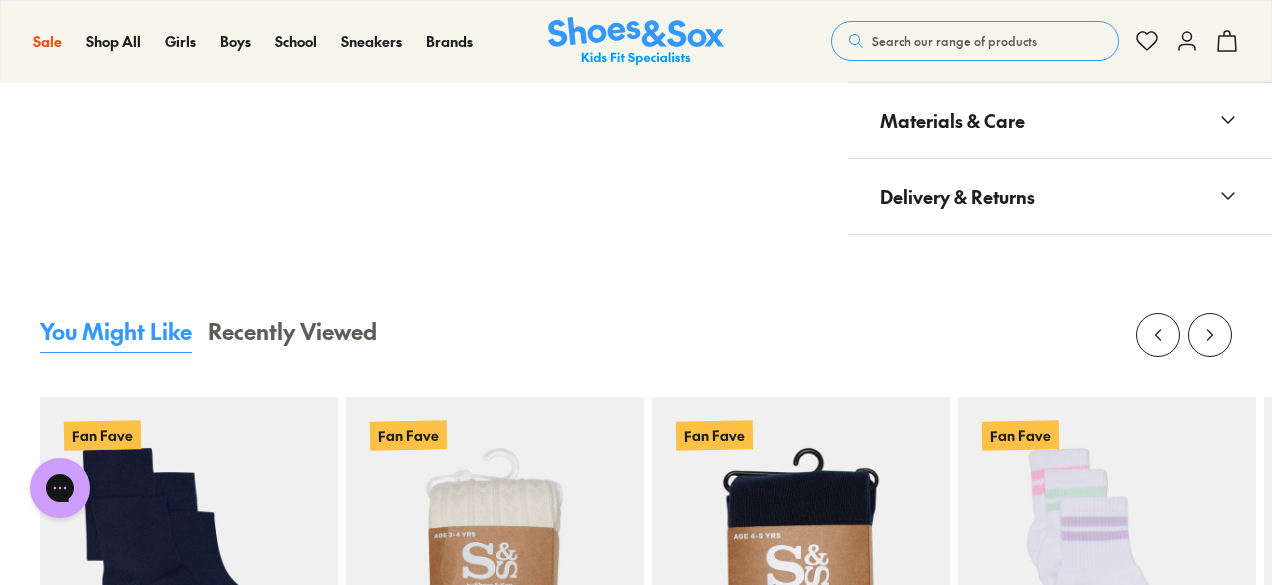 scroll, scrollTop: 0, scrollLeft: 0, axis: both 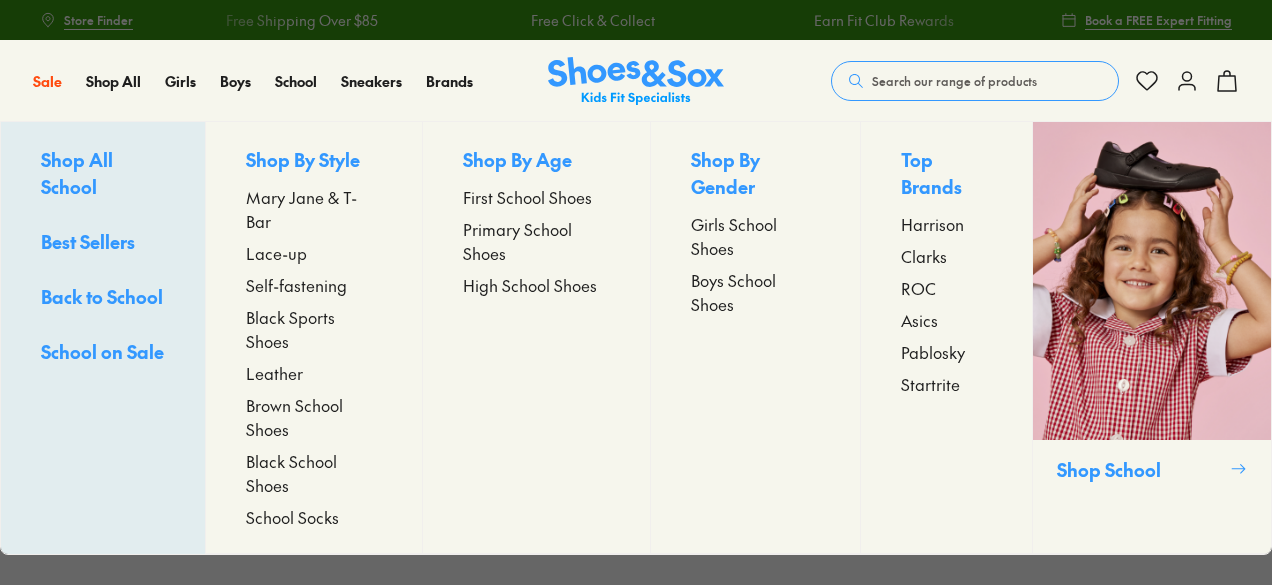 click on "Mary Jane & T-Bar" at bounding box center (314, 209) 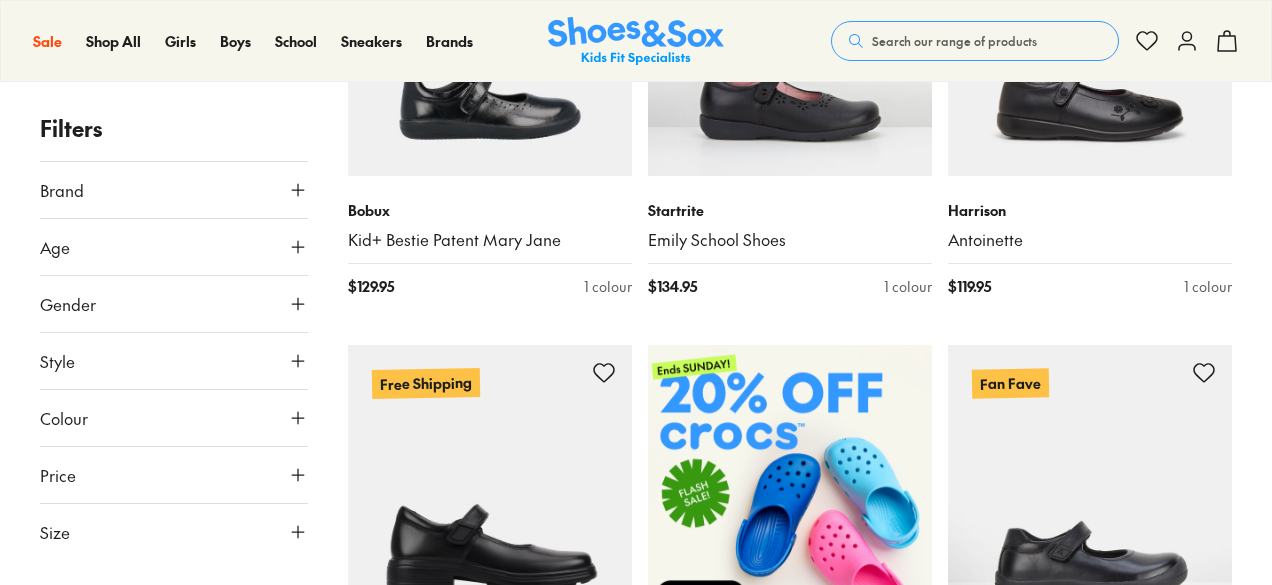 scroll, scrollTop: 512, scrollLeft: 0, axis: vertical 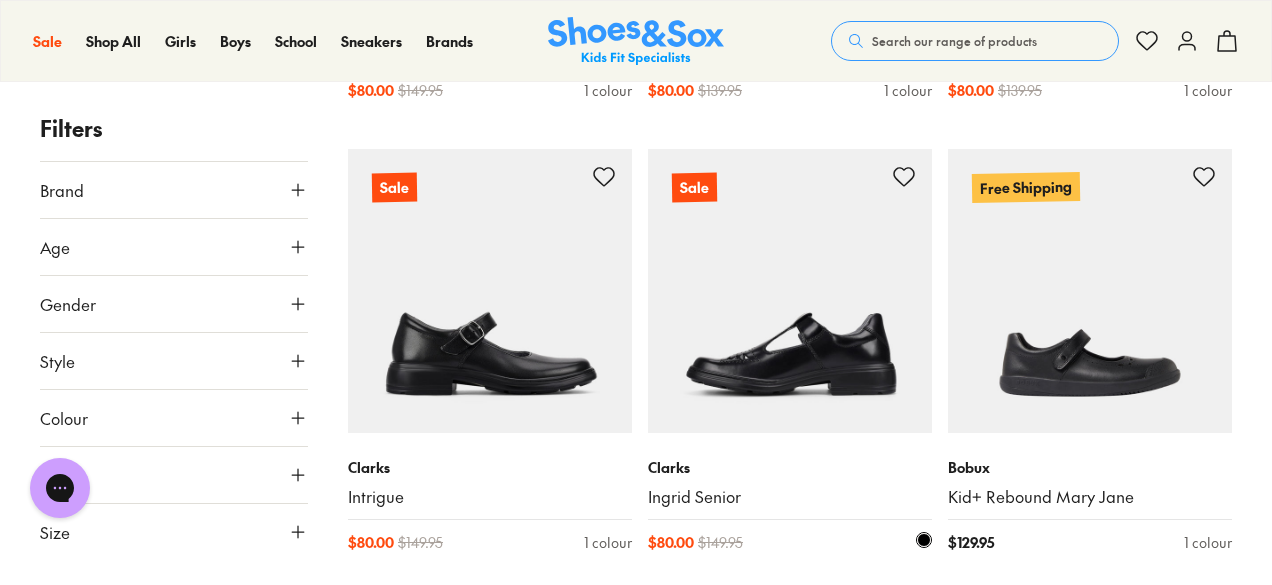 click at bounding box center [790, 291] 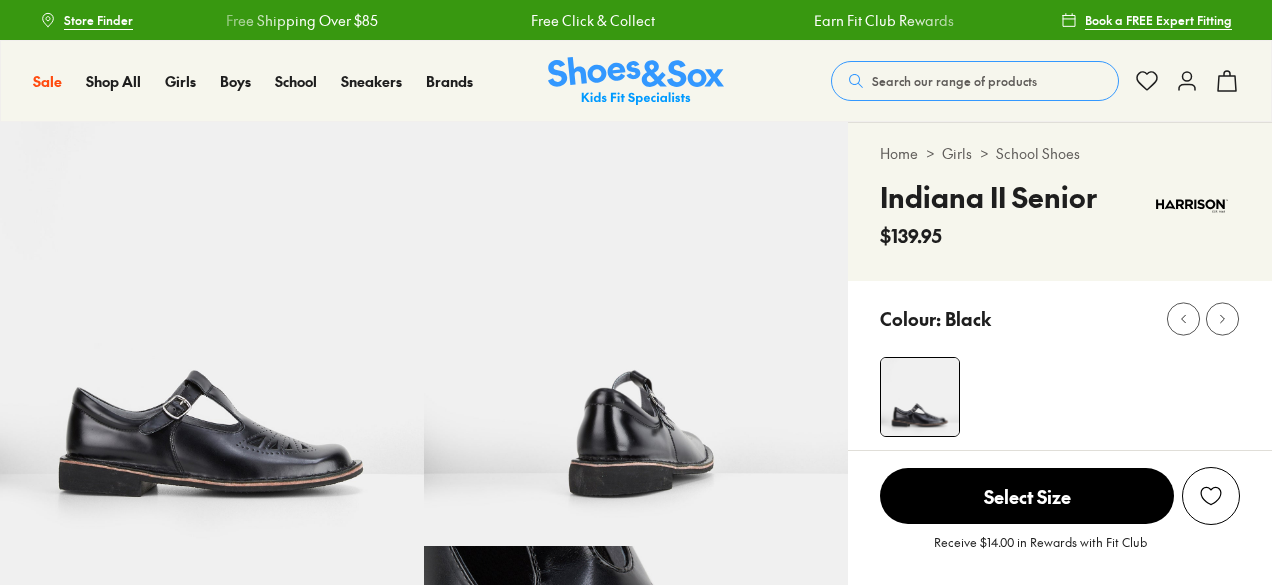 select on "*" 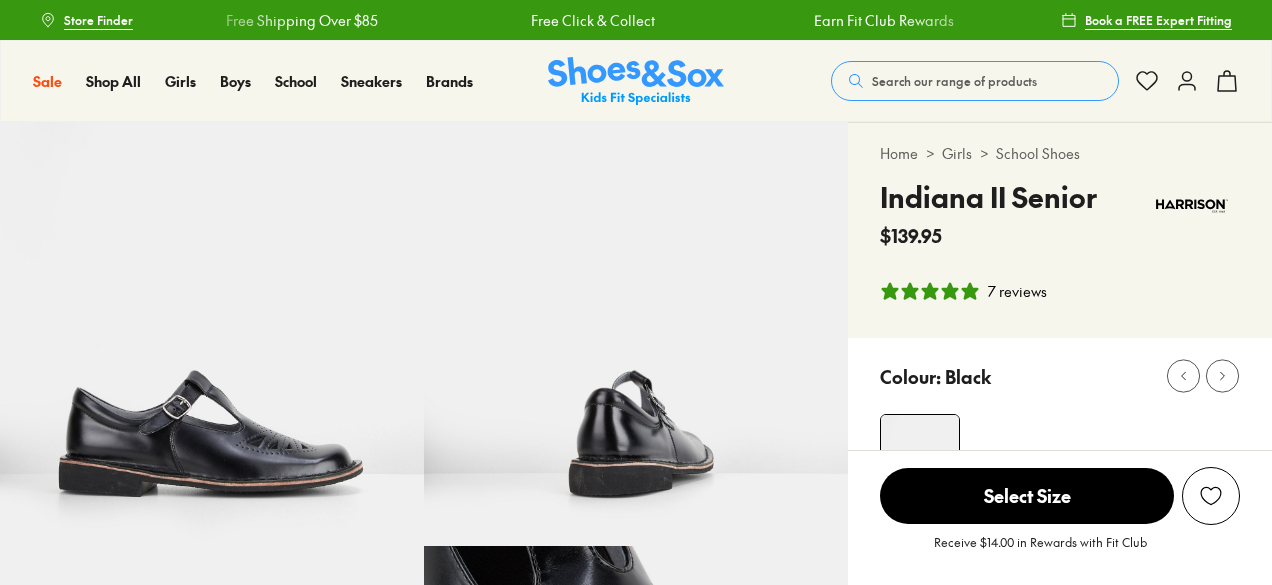 scroll, scrollTop: 0, scrollLeft: 0, axis: both 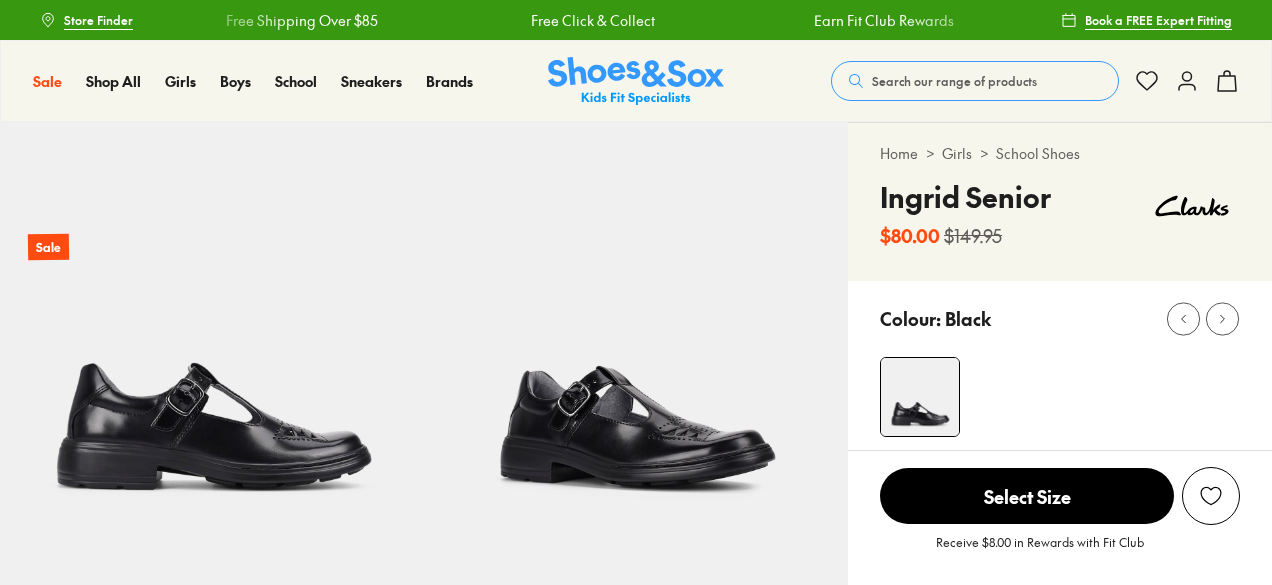 select on "*" 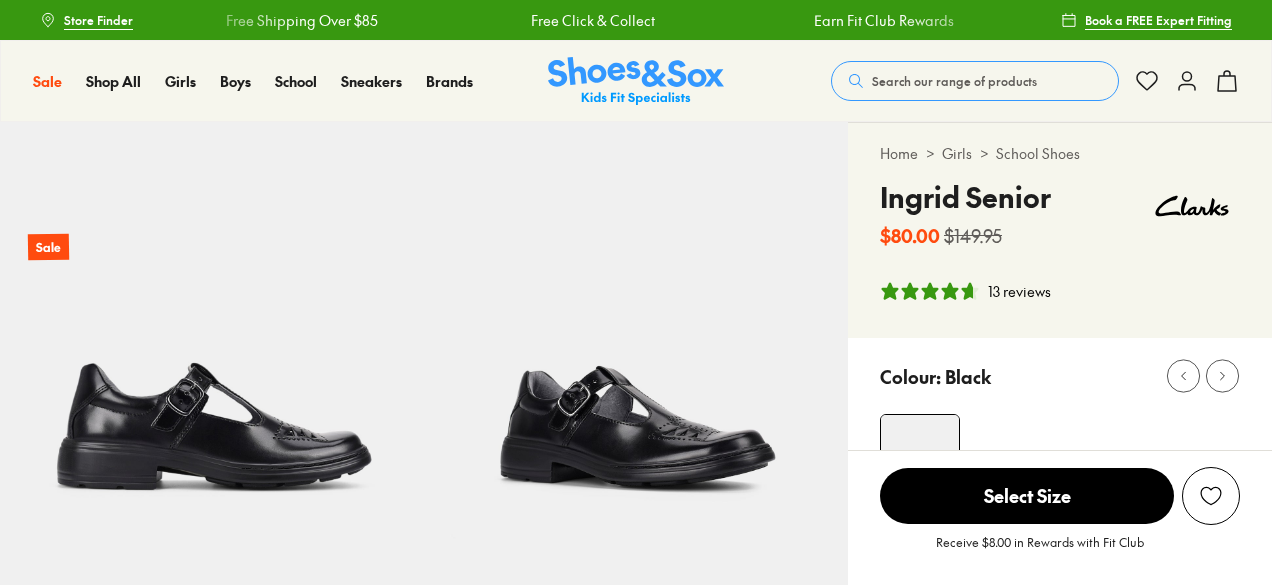 scroll, scrollTop: 0, scrollLeft: 0, axis: both 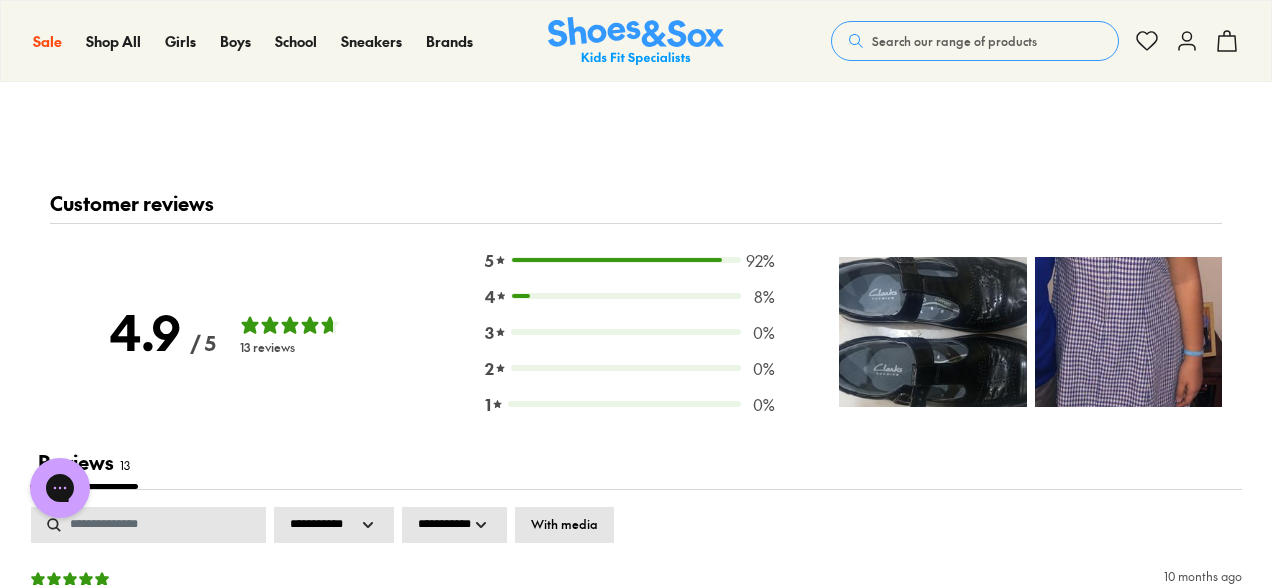 click at bounding box center (1128, 332) 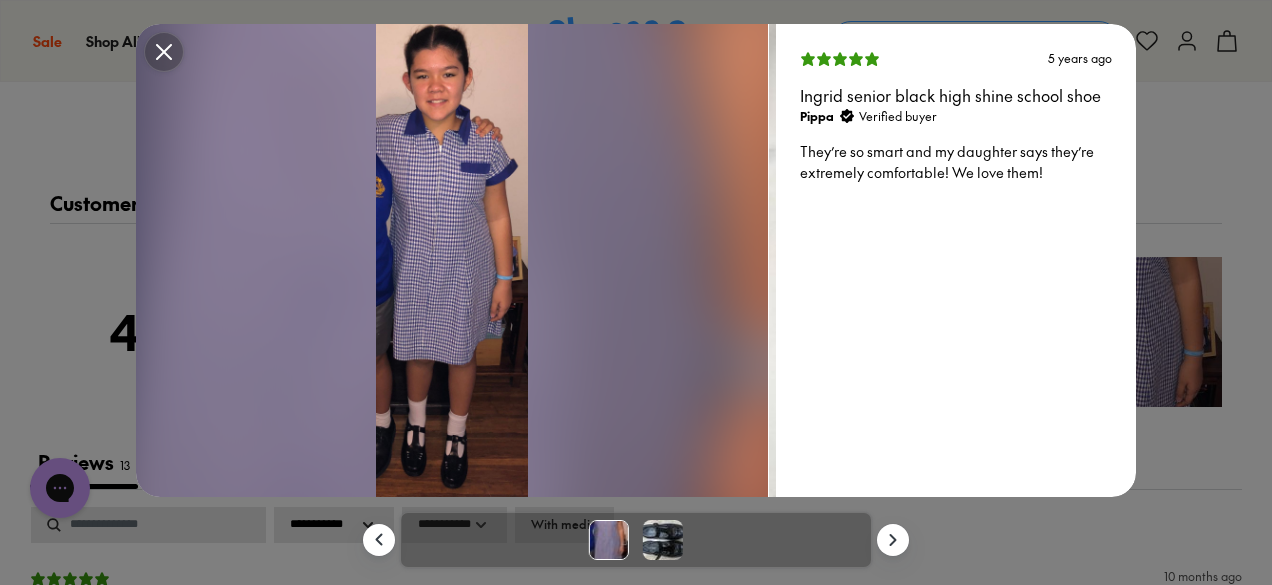 click at bounding box center [662, 540] 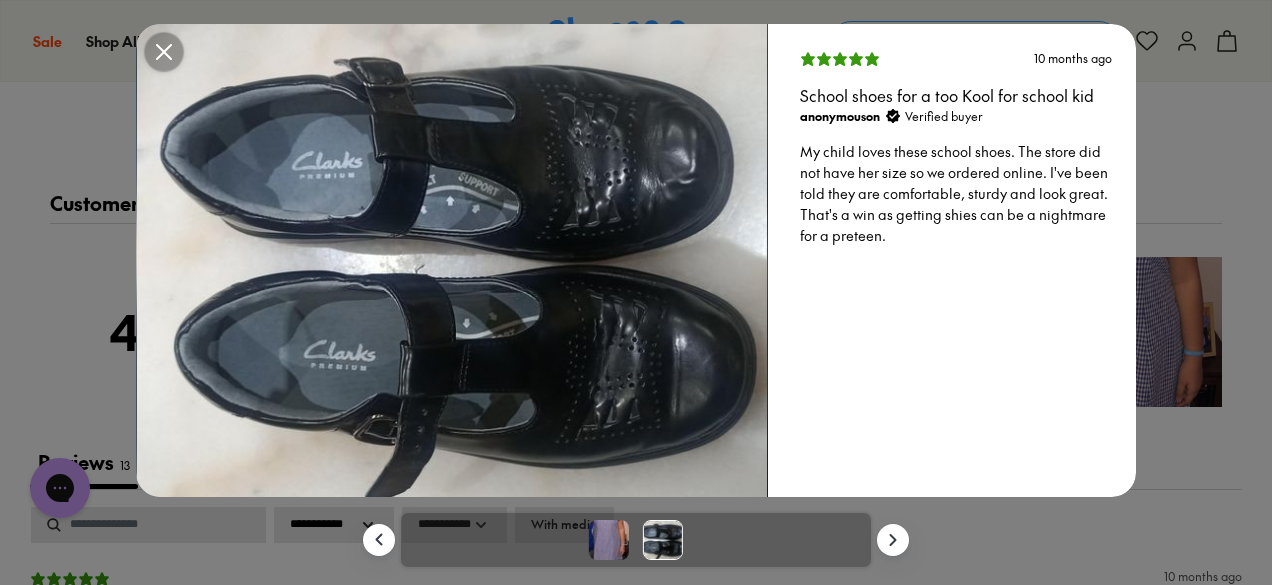 click on "10 months ago School shoes for a too Kool for school kid anonymouson Verified buyer My child loves these school shoes. The store did not have her size so we ordered online. I've been told they are comfortable, sturdy and look great. That's a win as getting shies can be a nightmare for a preteen." at bounding box center (636, 292) 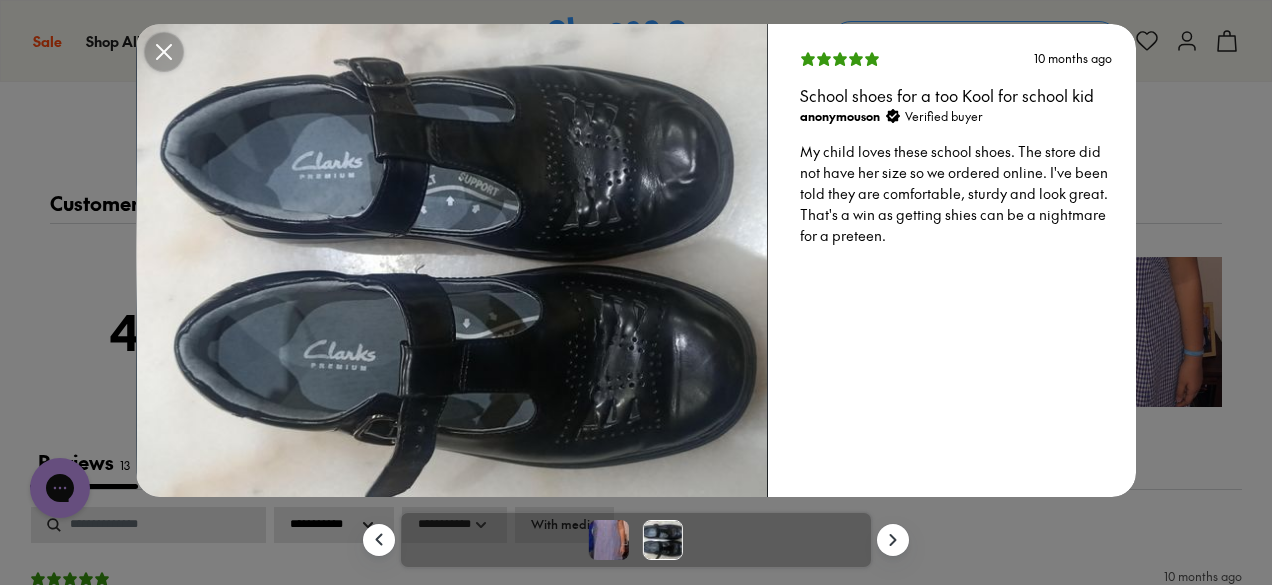 click 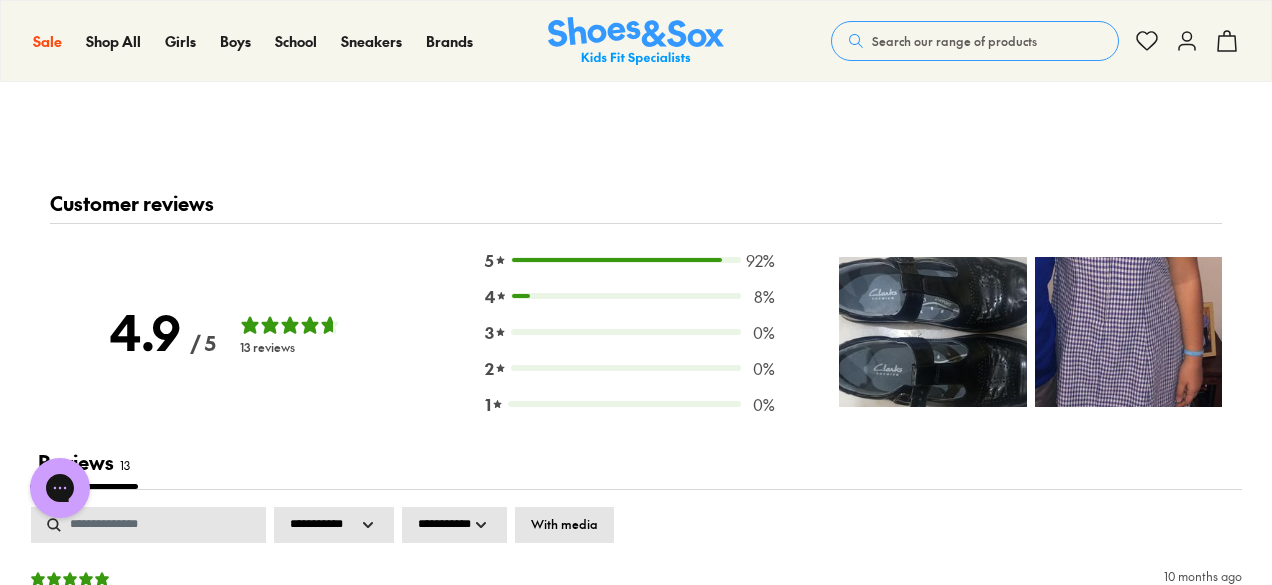scroll, scrollTop: 3270, scrollLeft: 0, axis: vertical 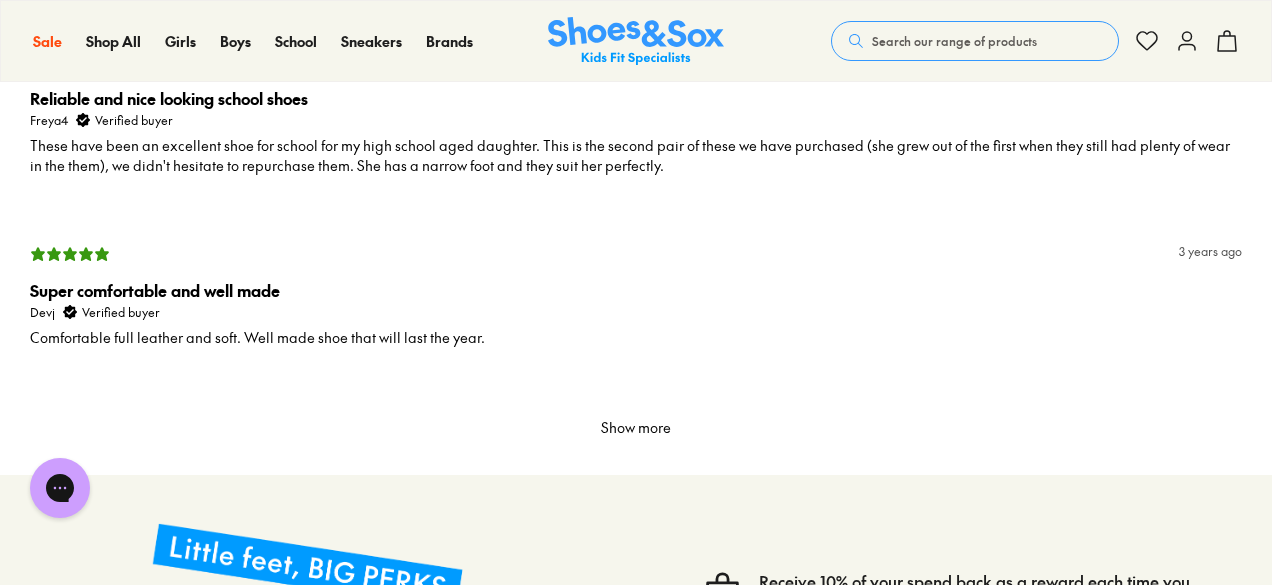 click on "Show more" at bounding box center [636, 428] 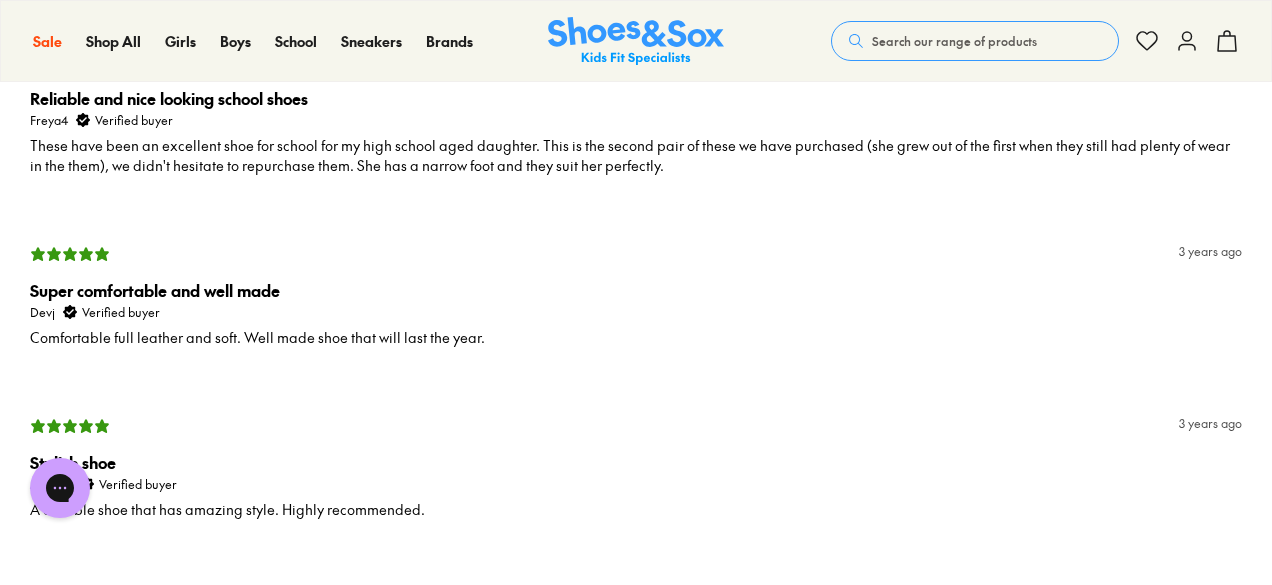scroll, scrollTop: 4483, scrollLeft: 0, axis: vertical 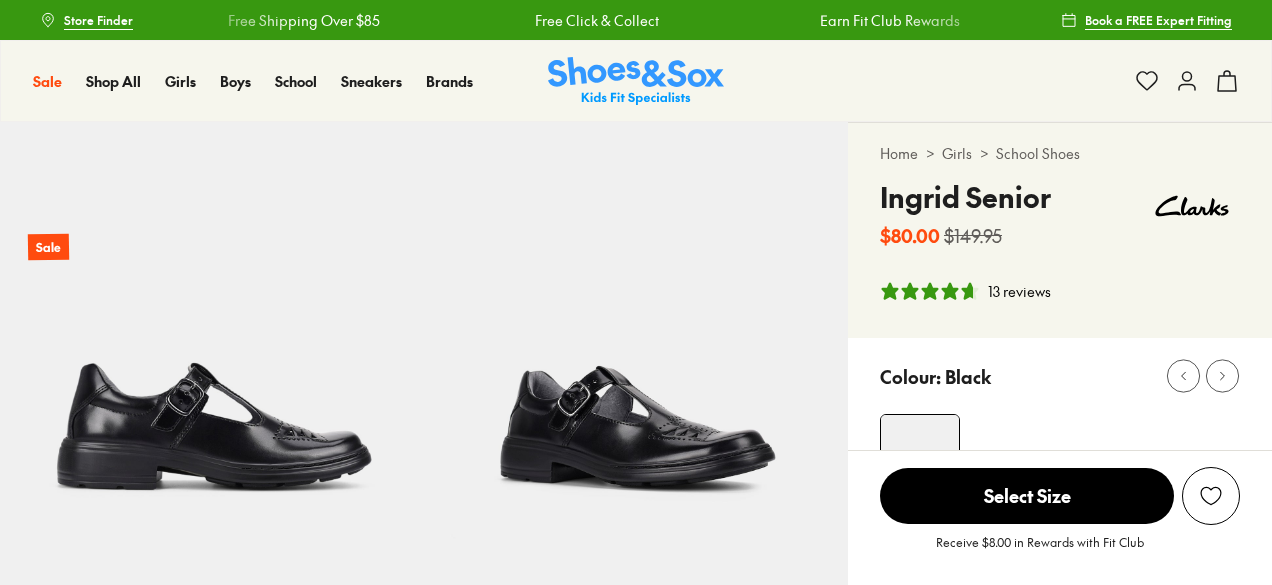 select on "*" 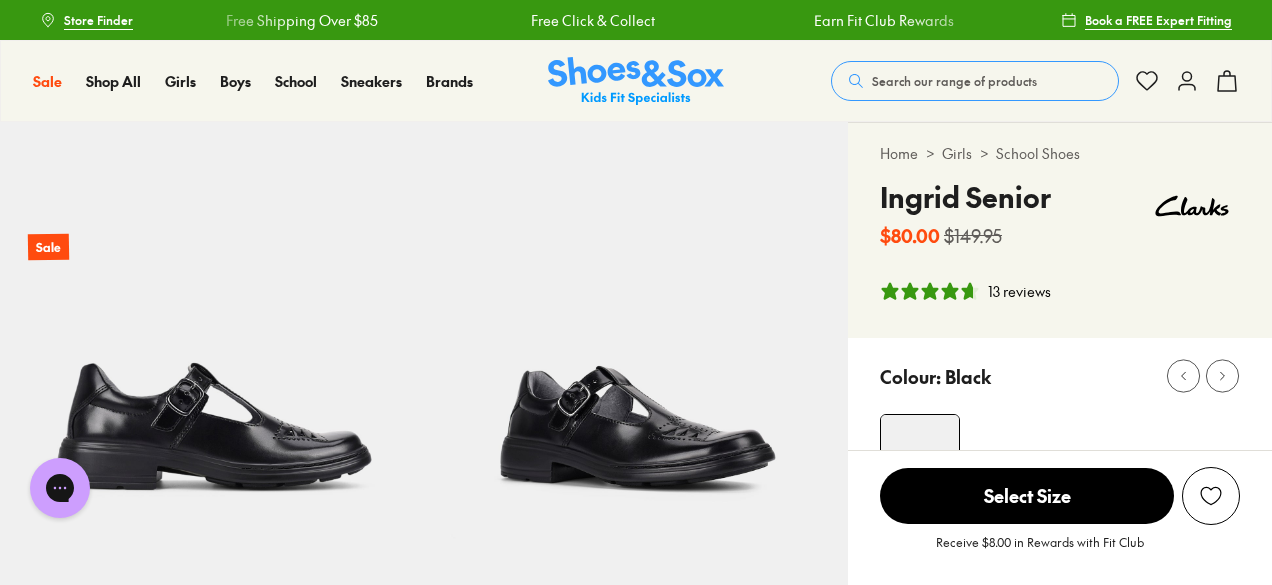 scroll, scrollTop: 0, scrollLeft: 0, axis: both 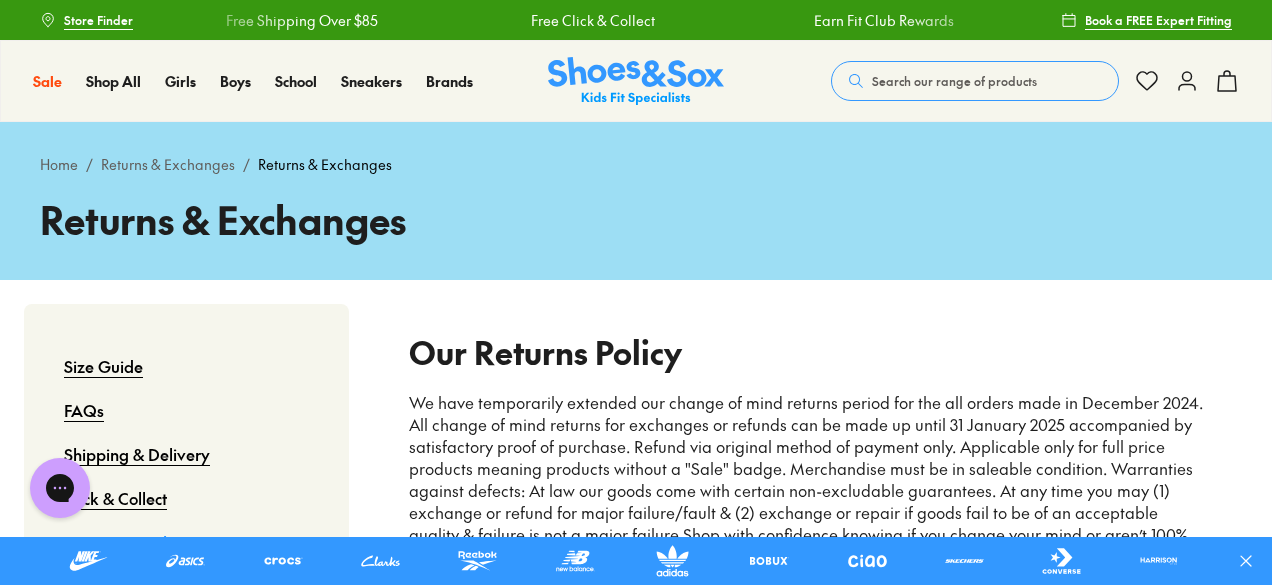 drag, startPoint x: 1214, startPoint y: 83, endPoint x: 1279, endPoint y: 67, distance: 66.94027 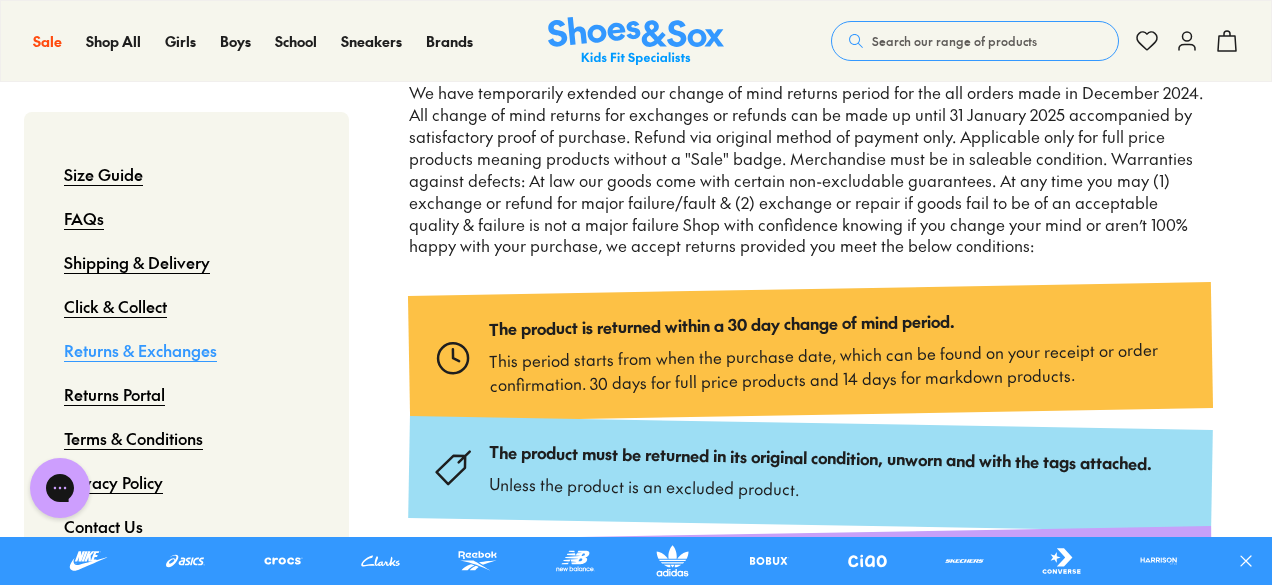 scroll, scrollTop: 206, scrollLeft: 0, axis: vertical 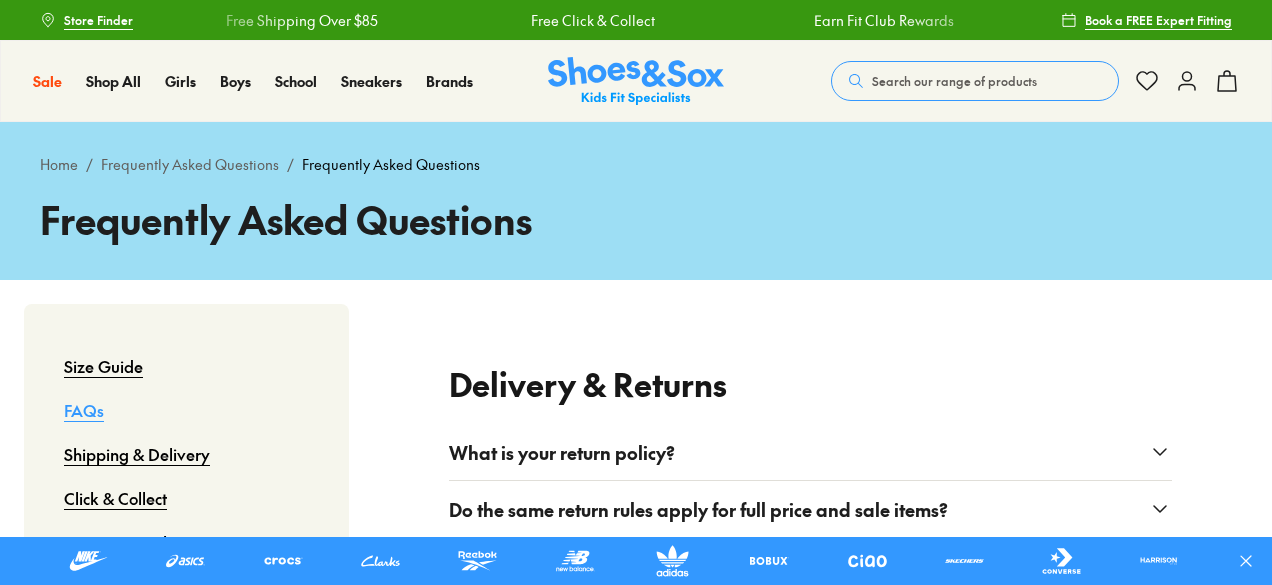 click on "What is your return policy?" at bounding box center (810, 452) 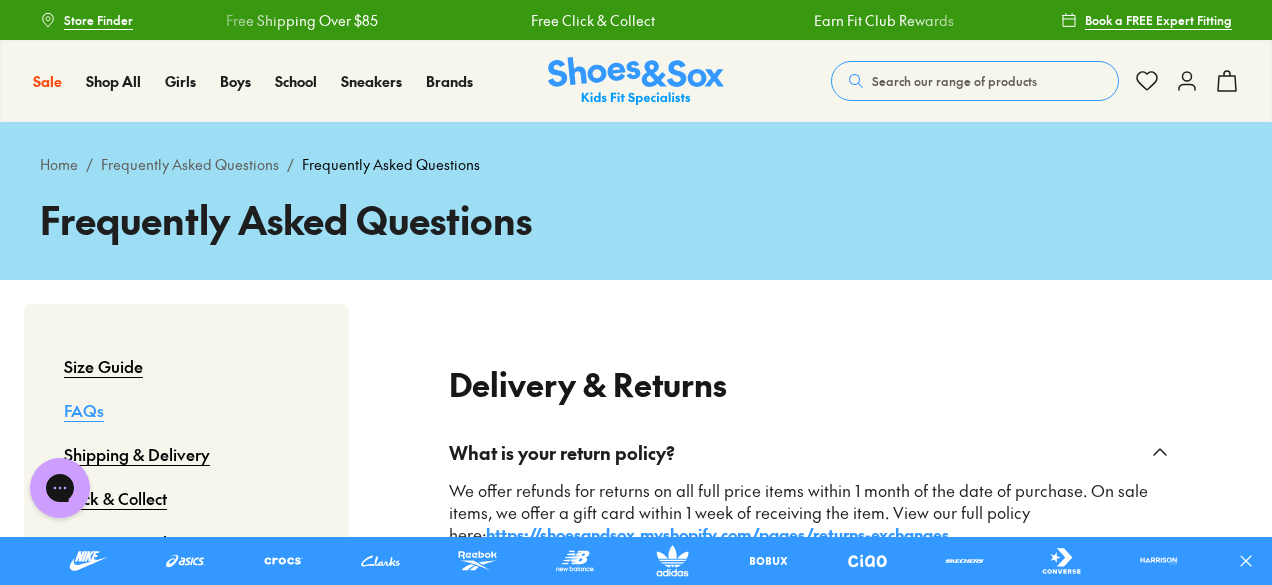 scroll, scrollTop: 0, scrollLeft: 0, axis: both 